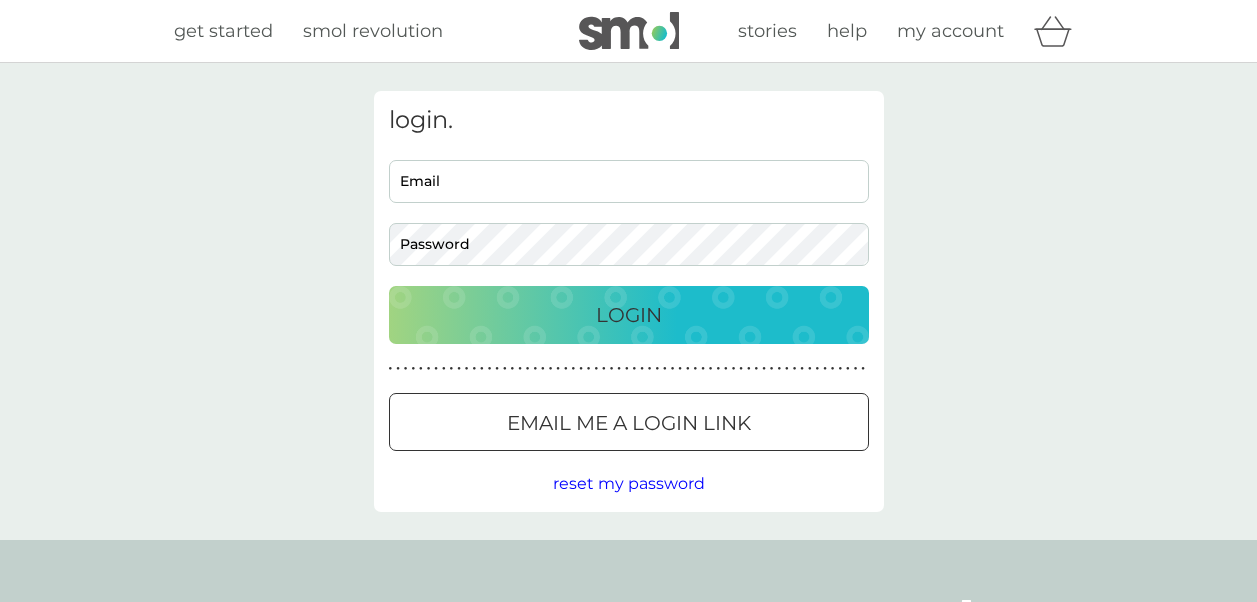 scroll, scrollTop: 0, scrollLeft: 0, axis: both 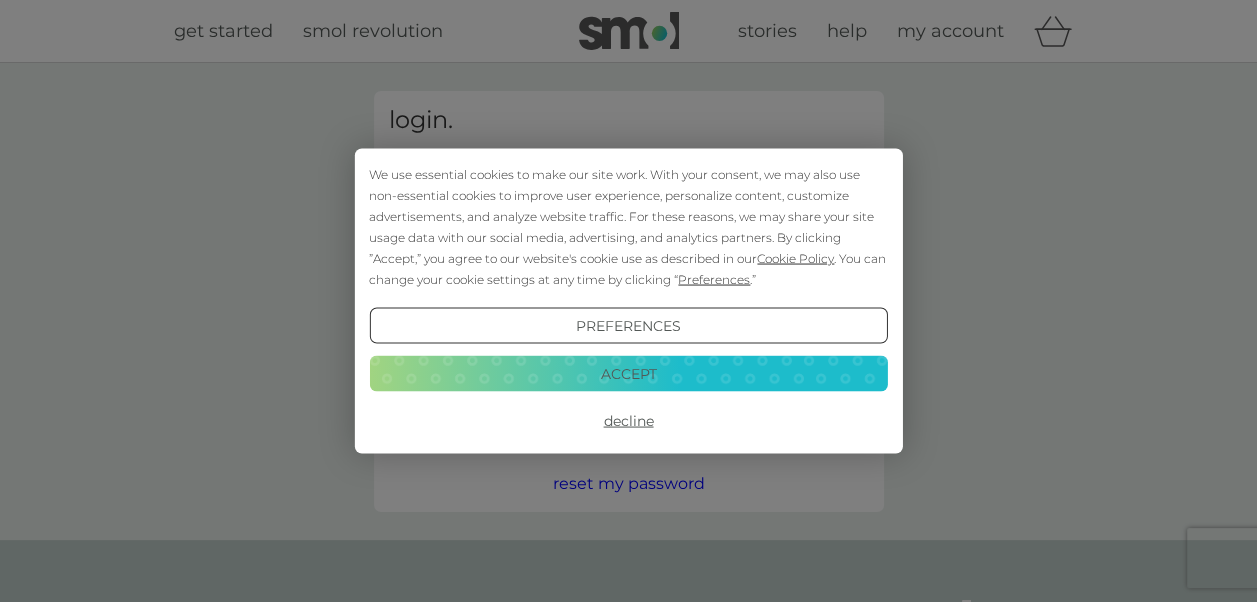 type on "catherinehouston@gmail.com" 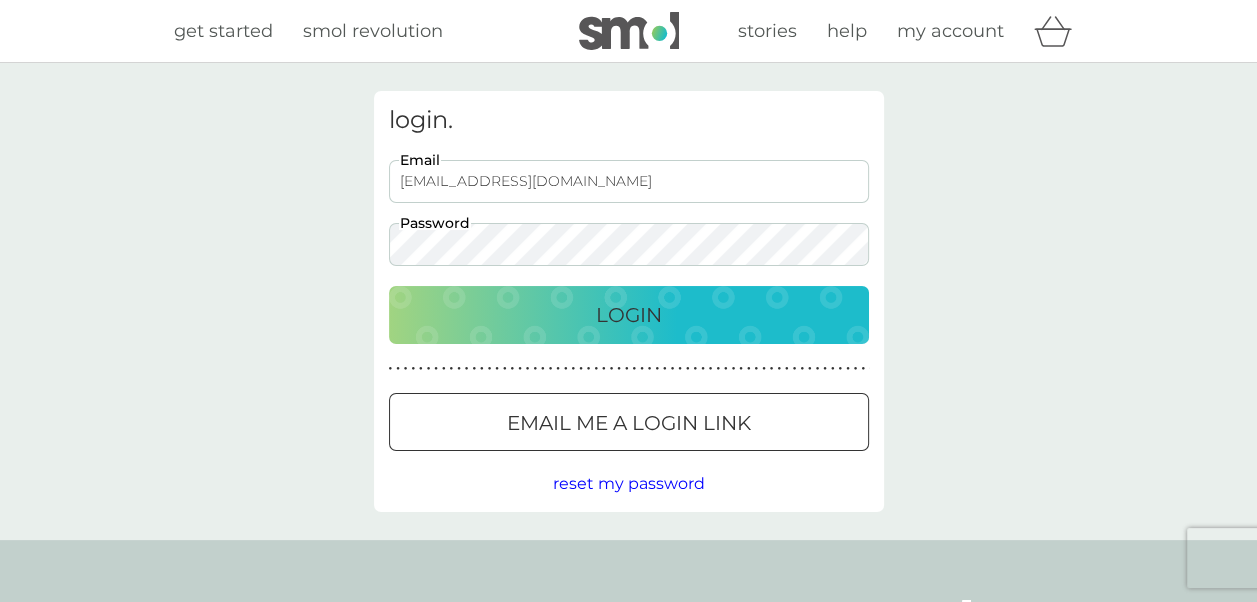 click on "Login" at bounding box center [629, 315] 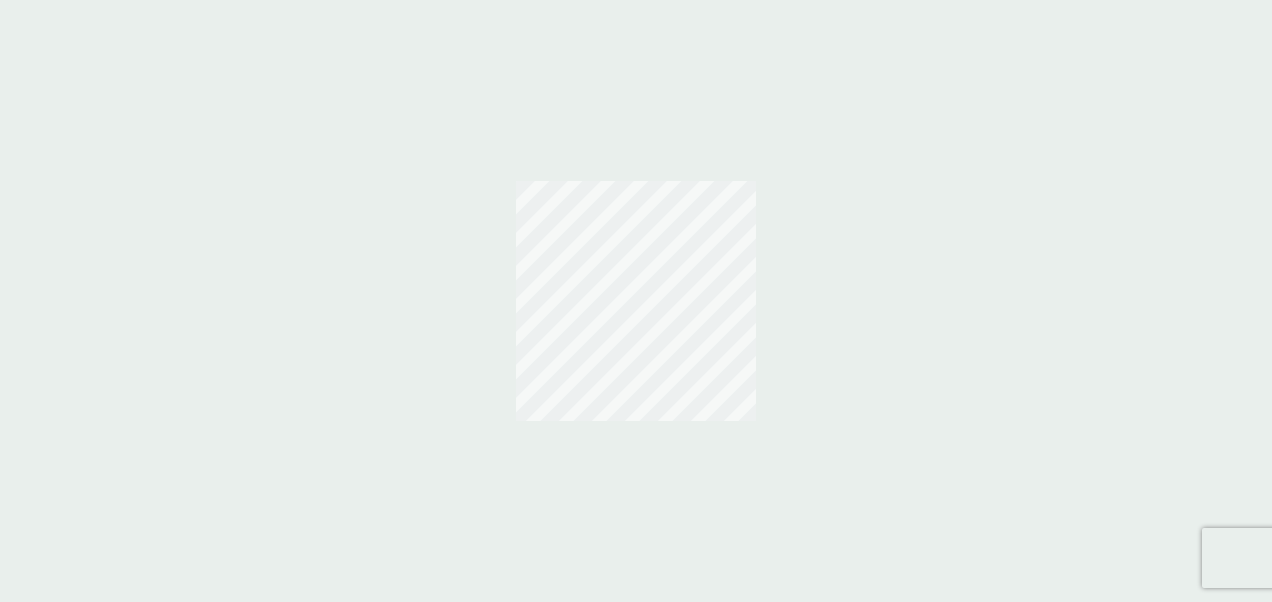 scroll, scrollTop: 0, scrollLeft: 0, axis: both 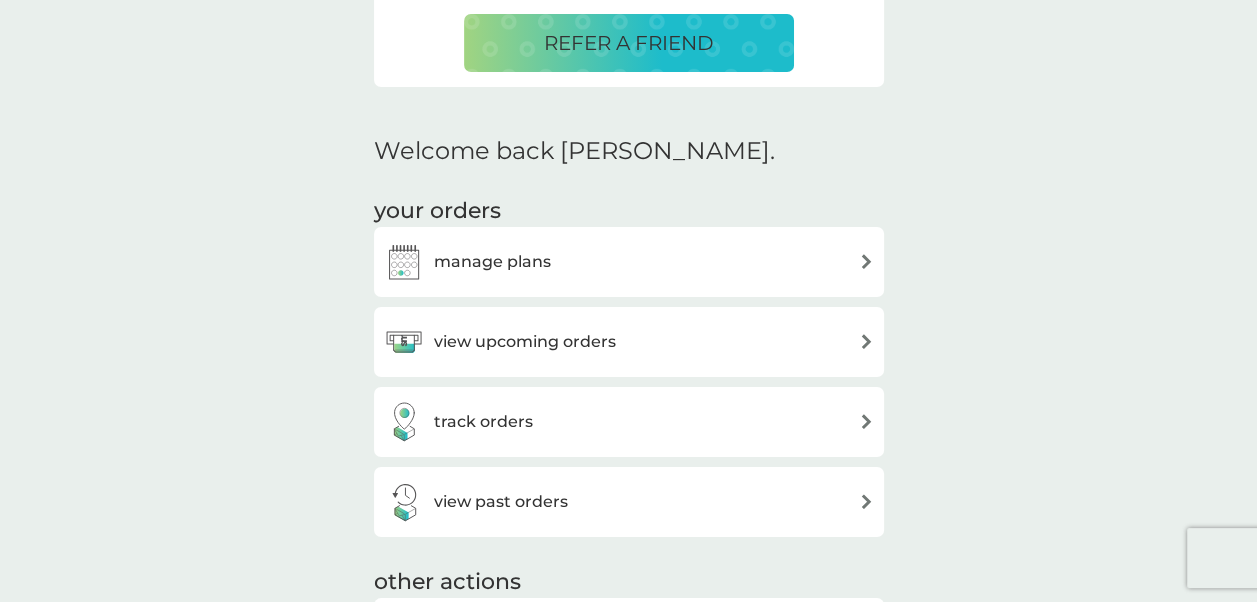 click at bounding box center (866, 261) 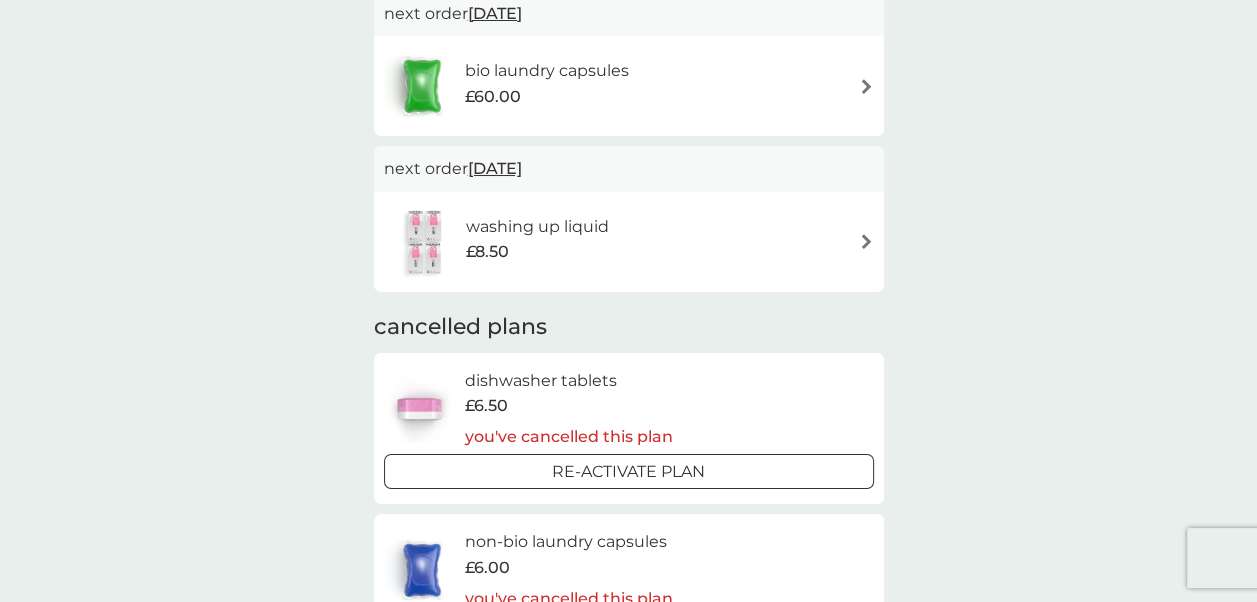 scroll, scrollTop: 100, scrollLeft: 0, axis: vertical 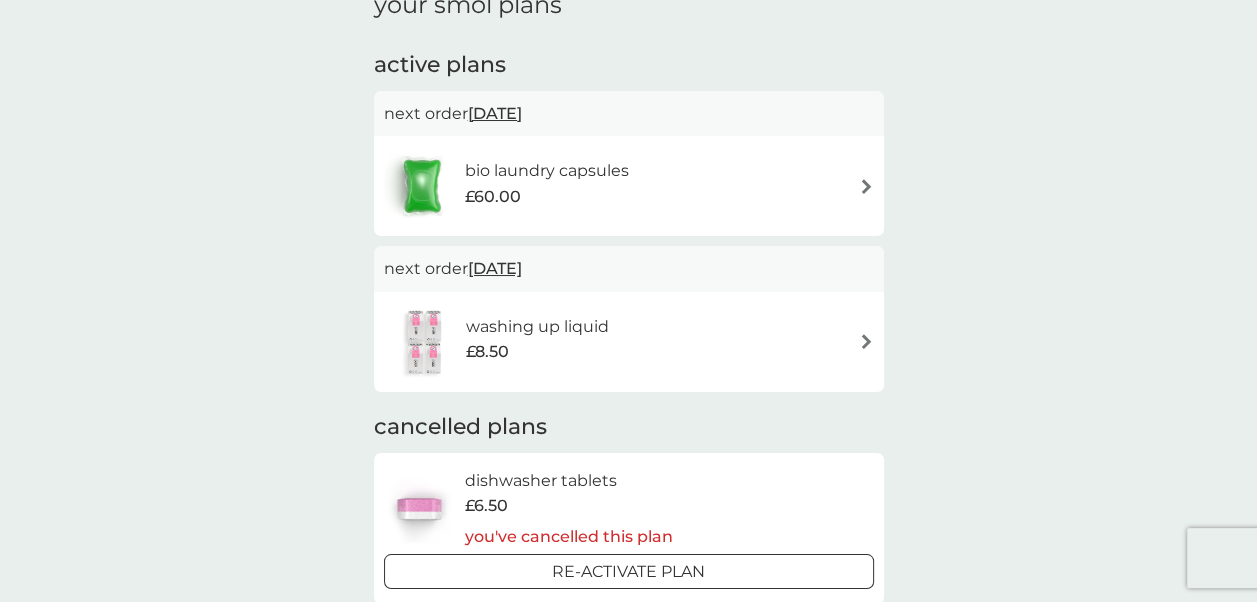click at bounding box center (866, 341) 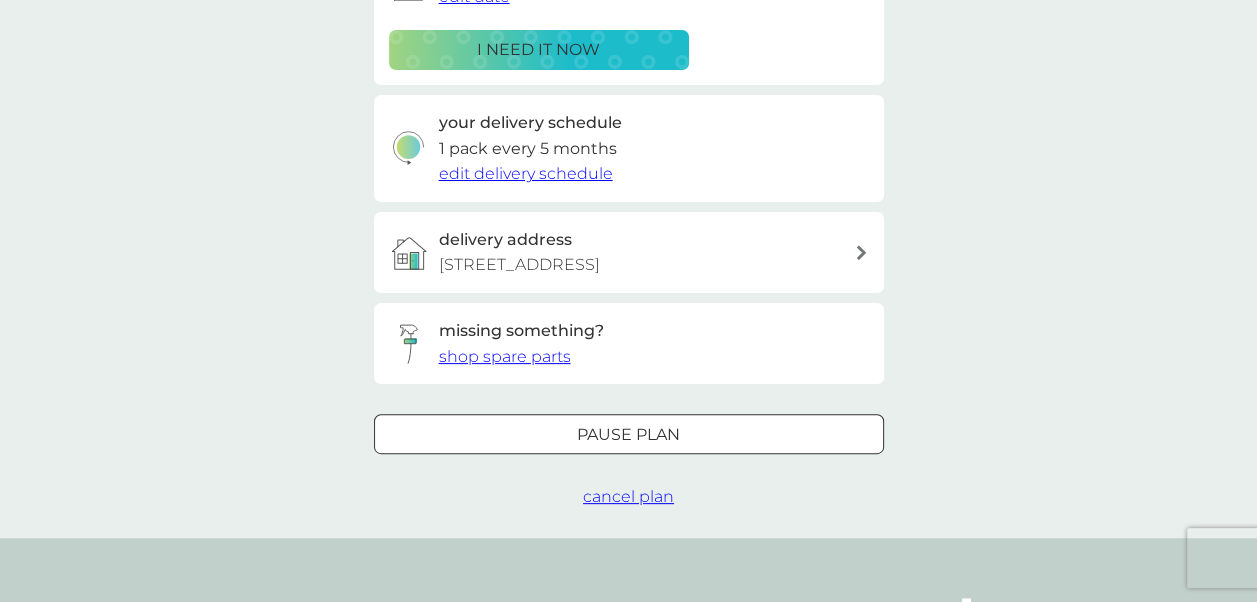 scroll, scrollTop: 400, scrollLeft: 0, axis: vertical 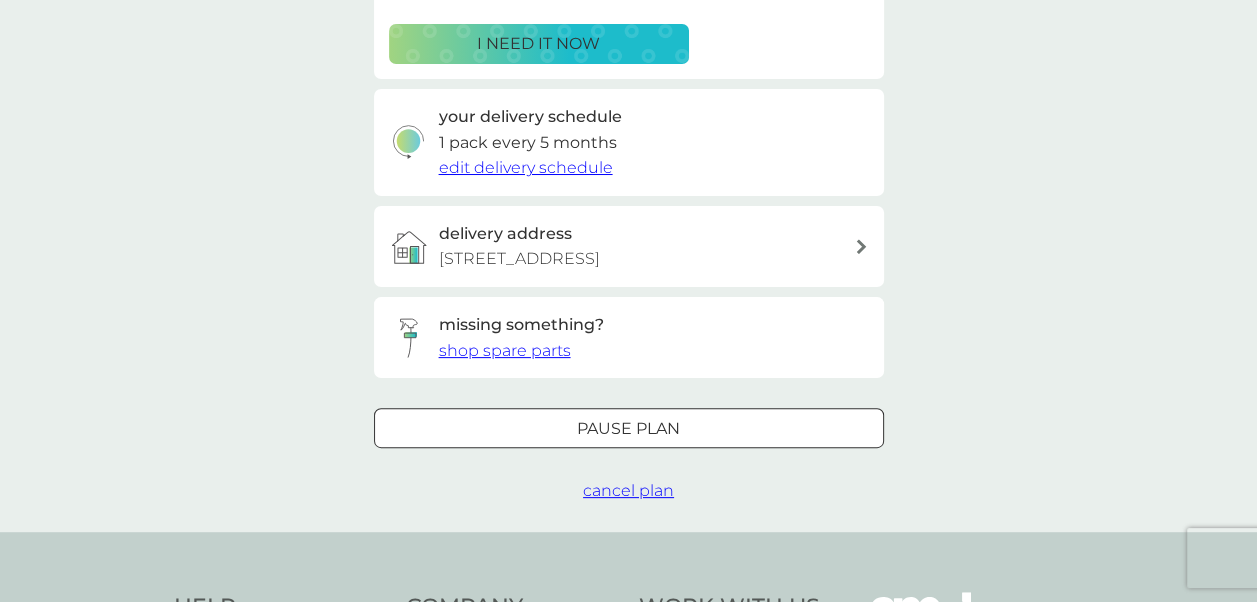click on "cancel plan" at bounding box center (628, 490) 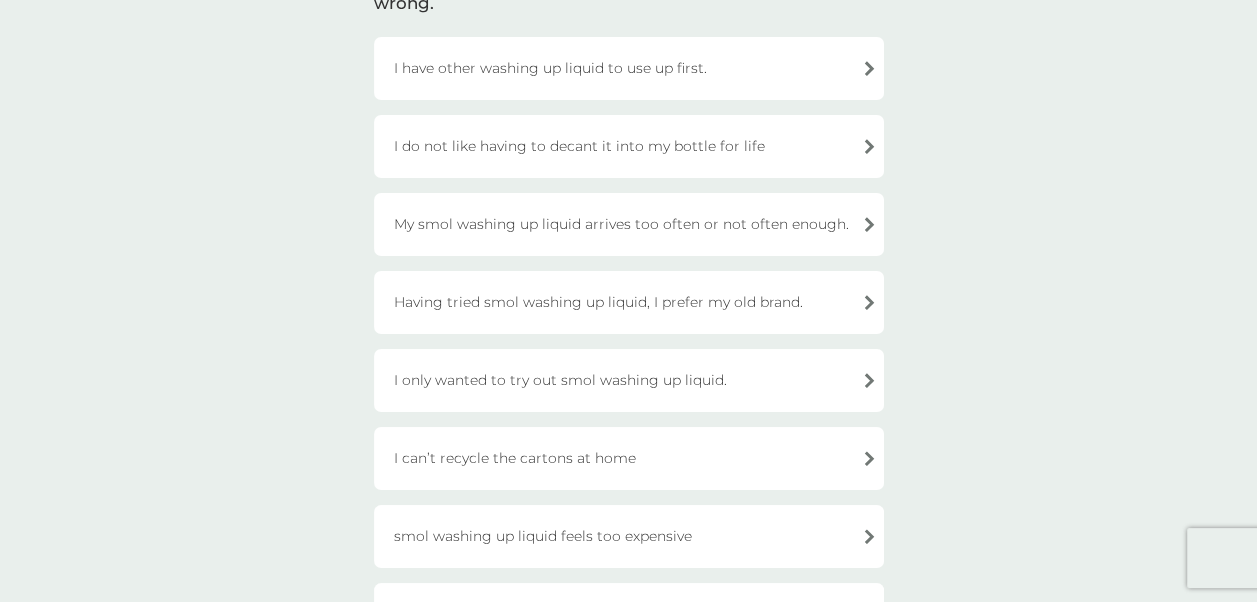 scroll, scrollTop: 100, scrollLeft: 0, axis: vertical 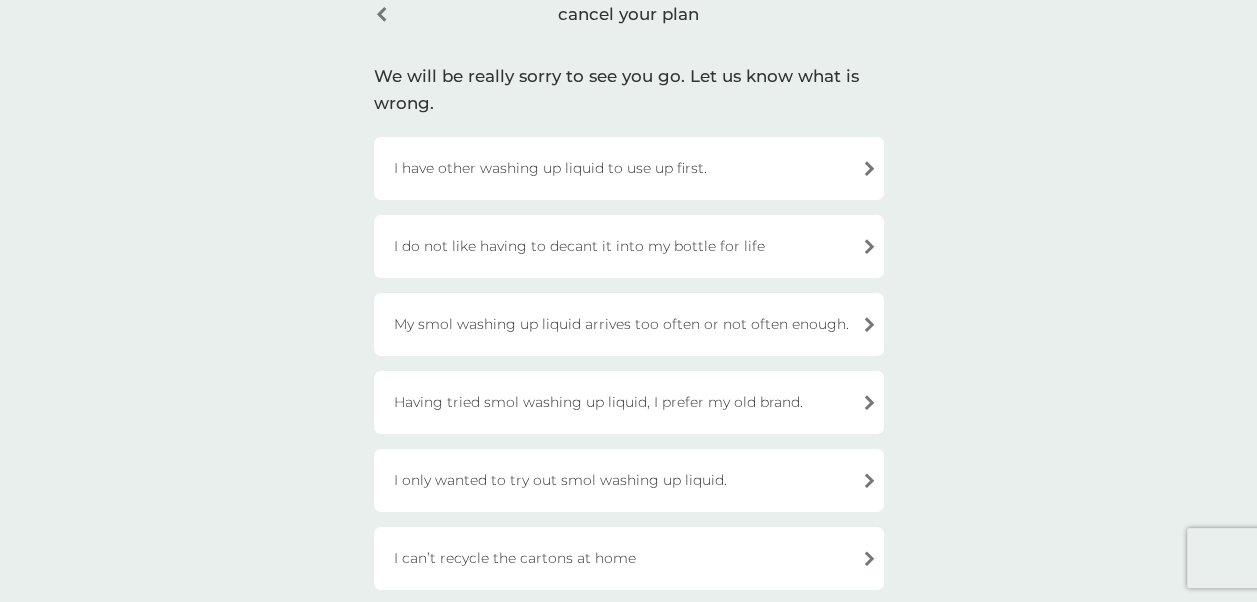 click on "I have other washing up liquid to use up first." at bounding box center [629, 168] 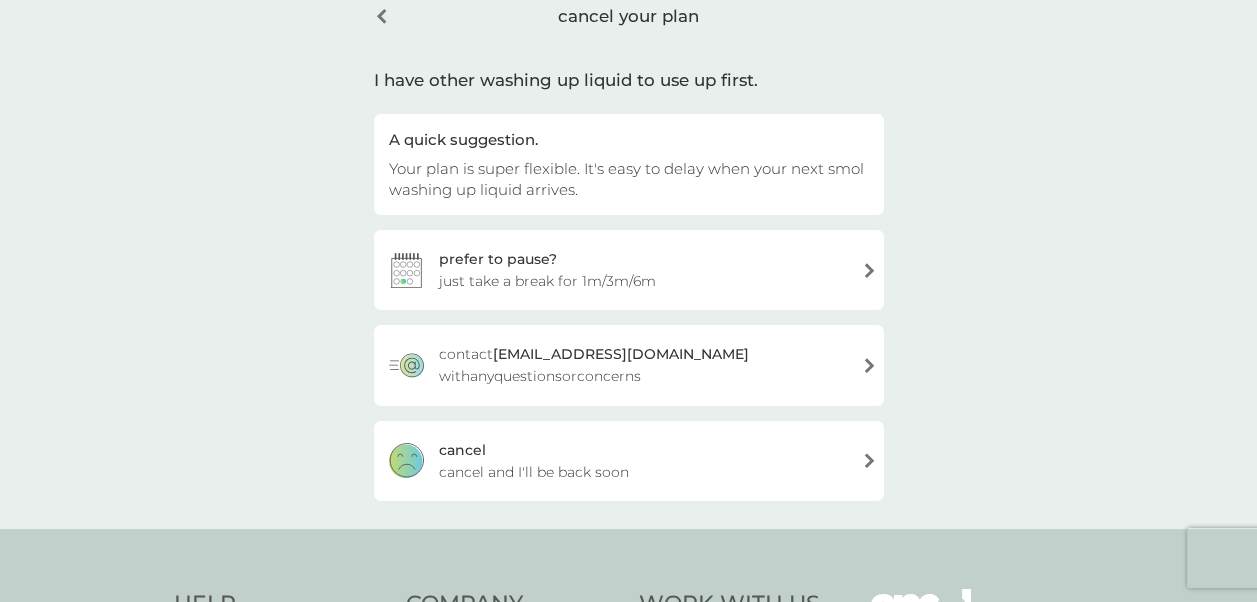 click on "cancel and I'll be back soon" at bounding box center (534, 472) 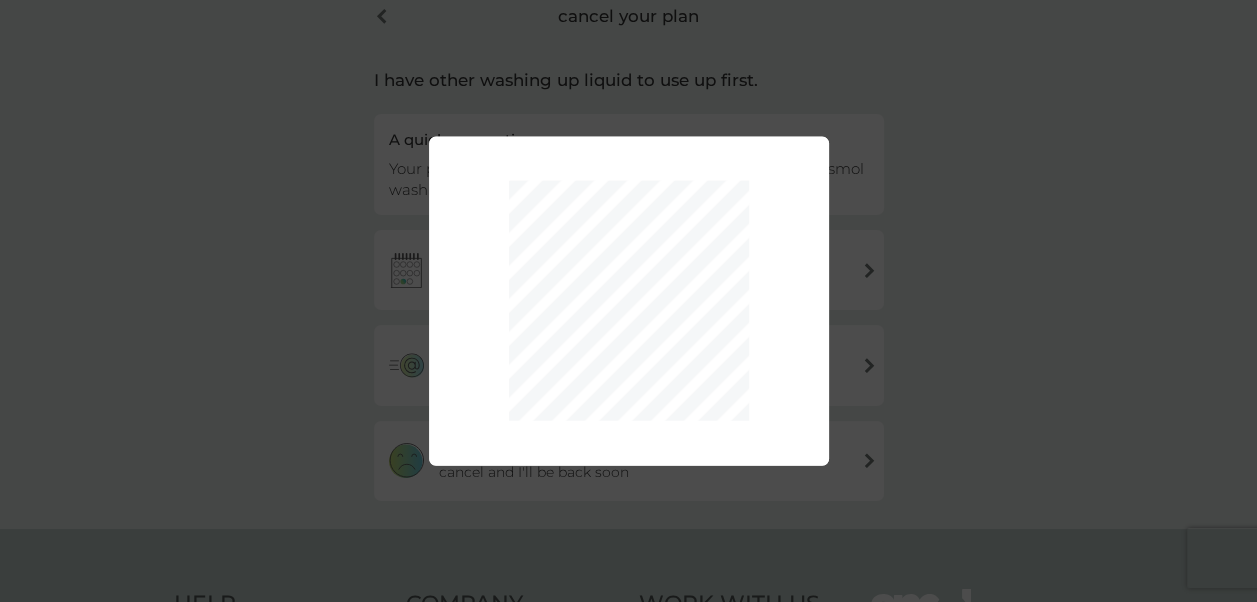 scroll, scrollTop: 228, scrollLeft: 0, axis: vertical 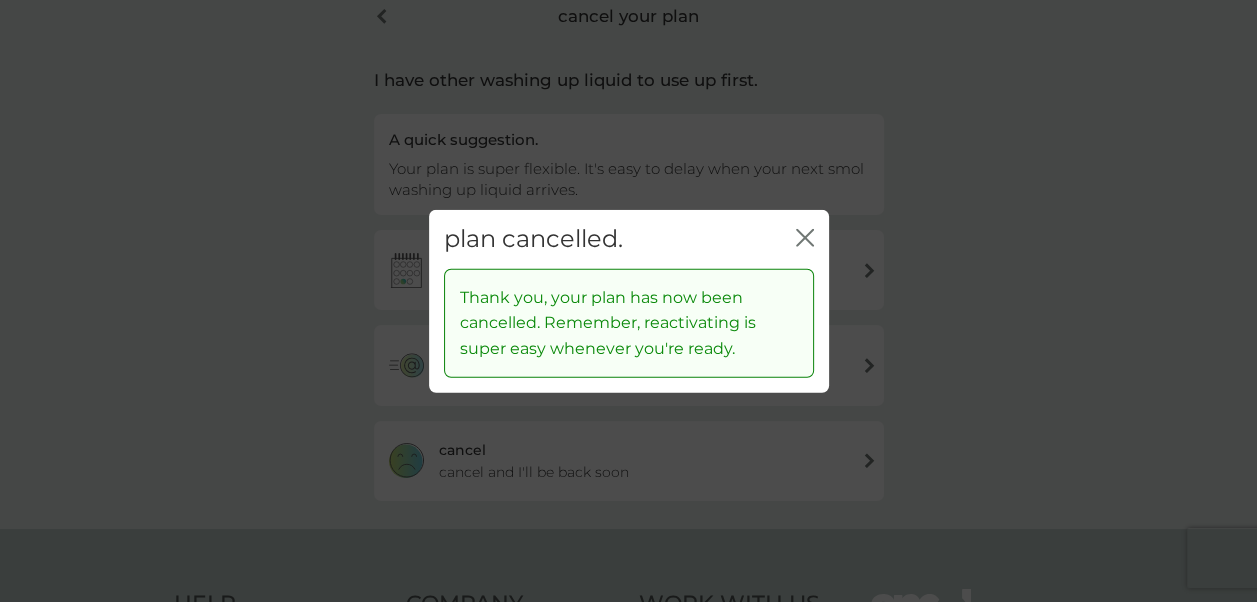 click on "plan cancelled. close" at bounding box center [629, 239] 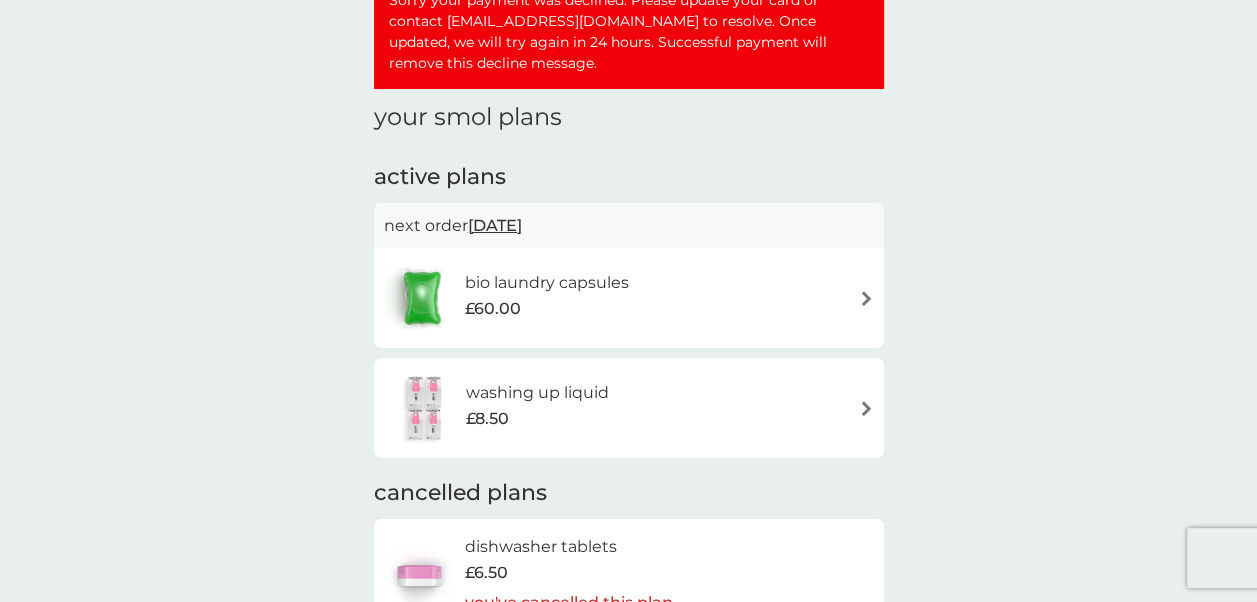scroll, scrollTop: 100, scrollLeft: 0, axis: vertical 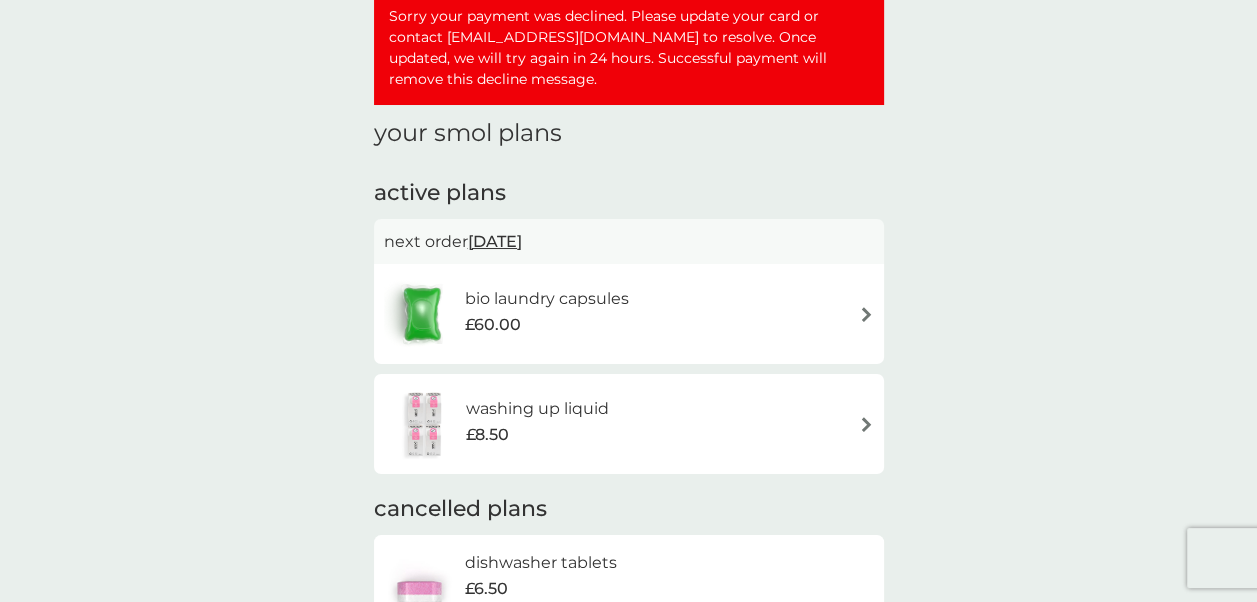 click on "washing up liquid" at bounding box center [537, 409] 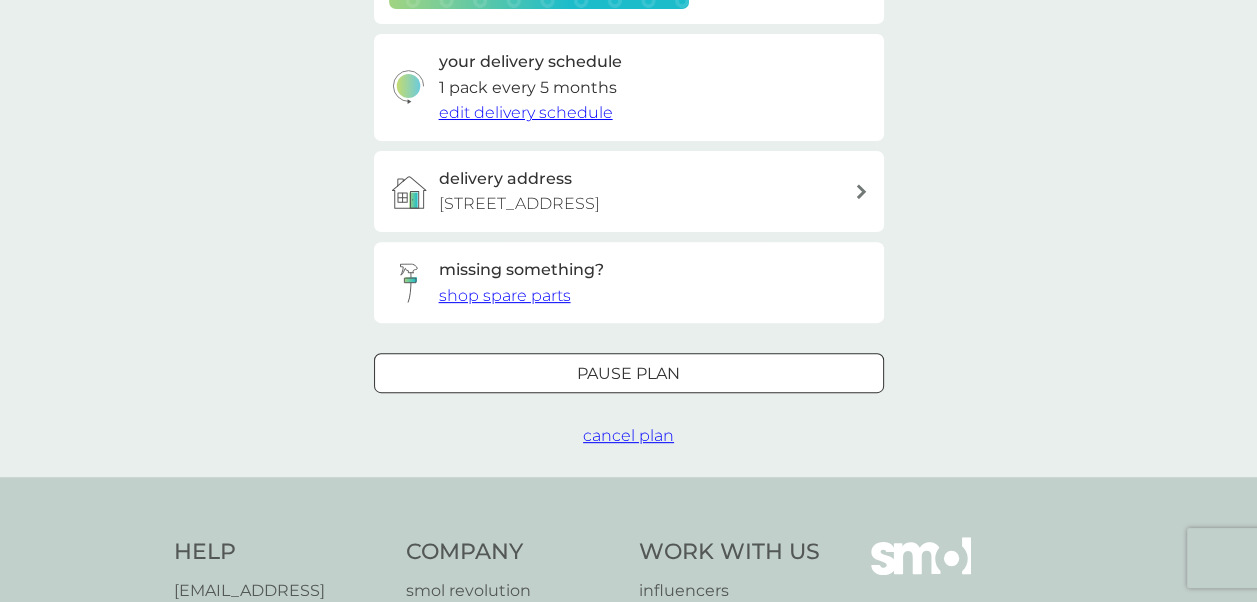 scroll, scrollTop: 600, scrollLeft: 0, axis: vertical 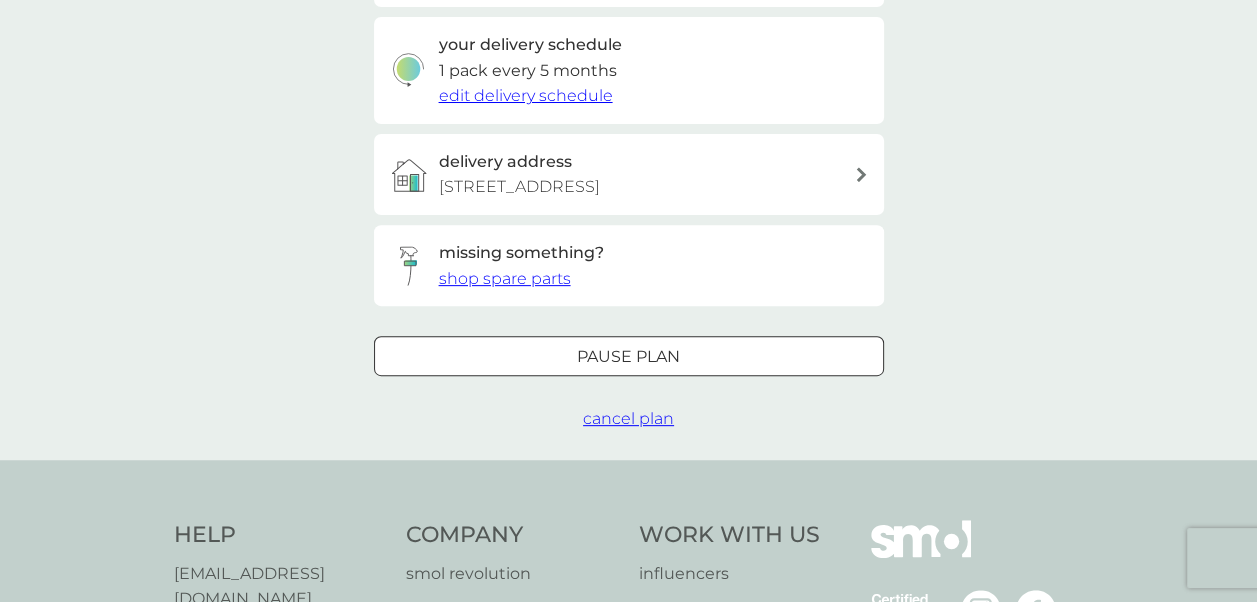 click on "cancel plan" at bounding box center [628, 418] 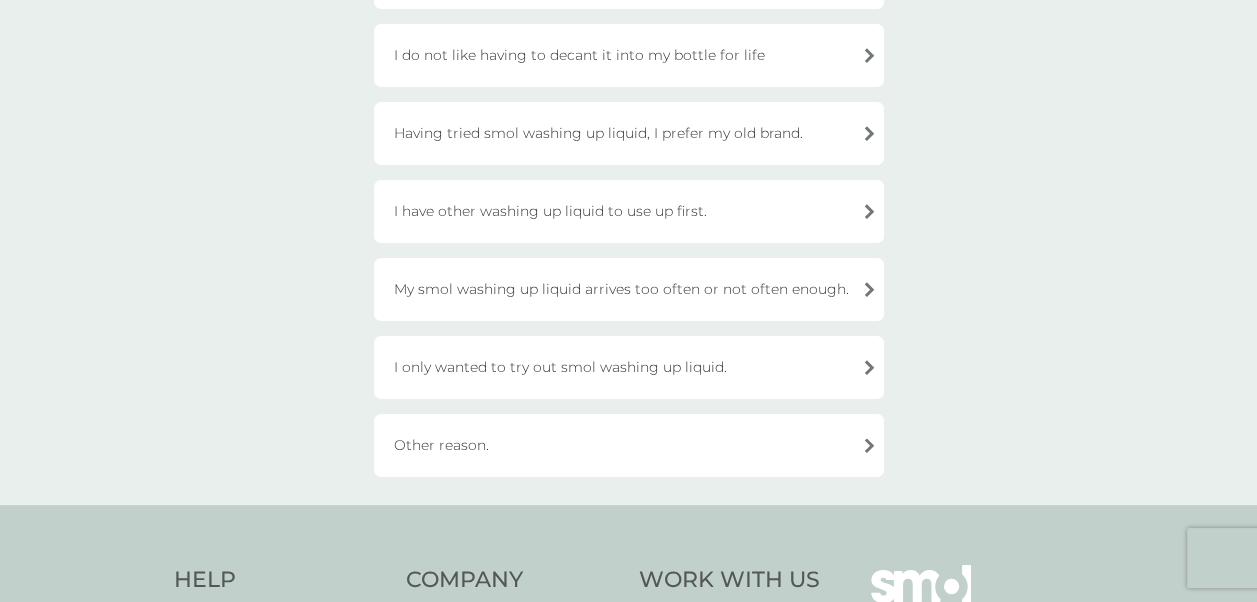 scroll, scrollTop: 600, scrollLeft: 0, axis: vertical 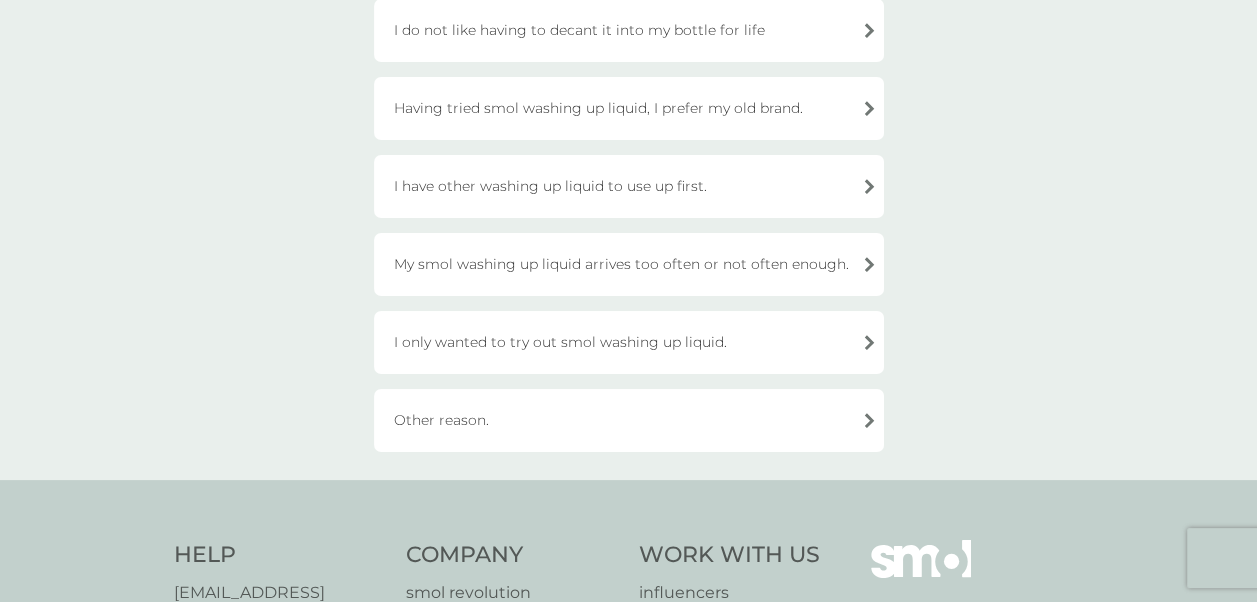 click on "Other reason." at bounding box center (629, 420) 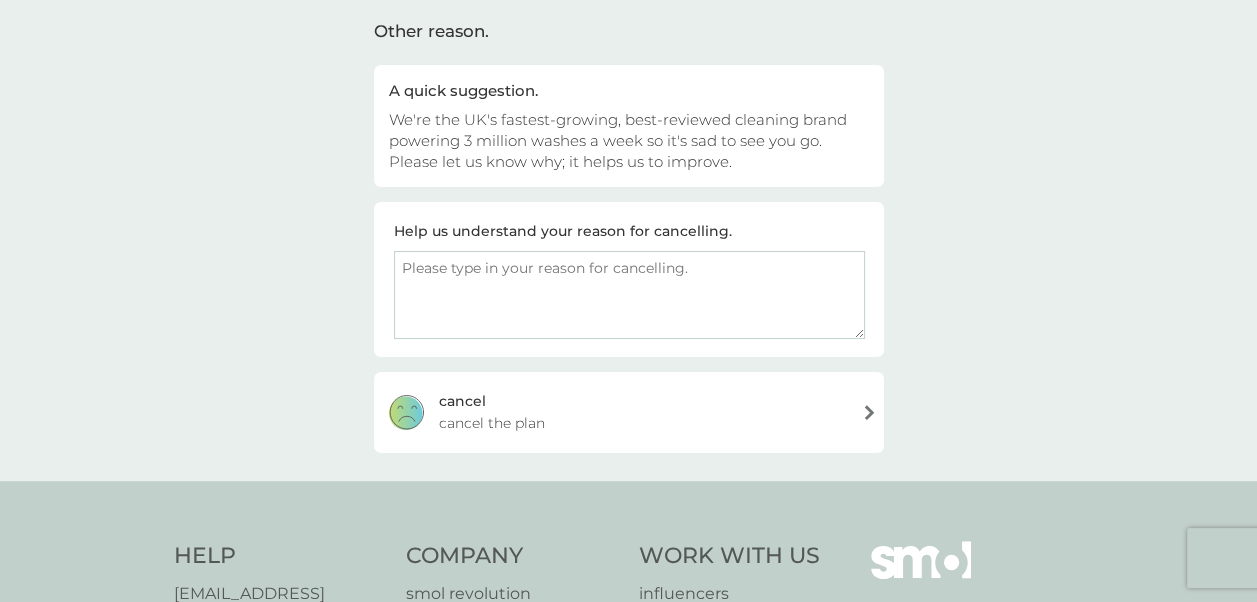 scroll, scrollTop: 200, scrollLeft: 0, axis: vertical 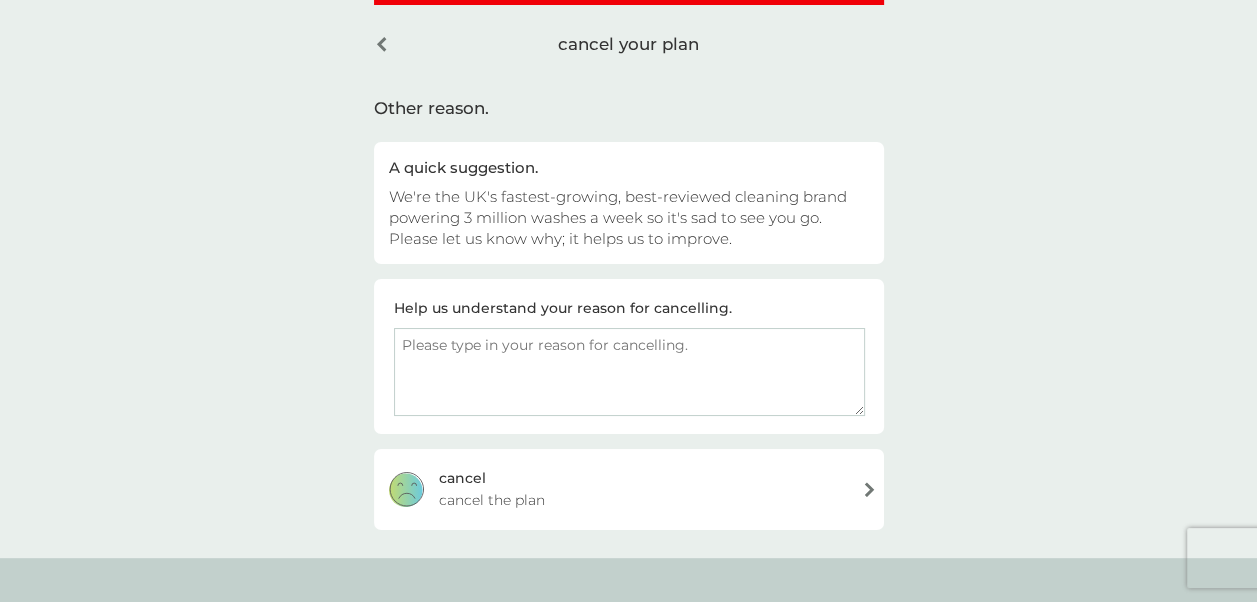 click at bounding box center (629, 372) 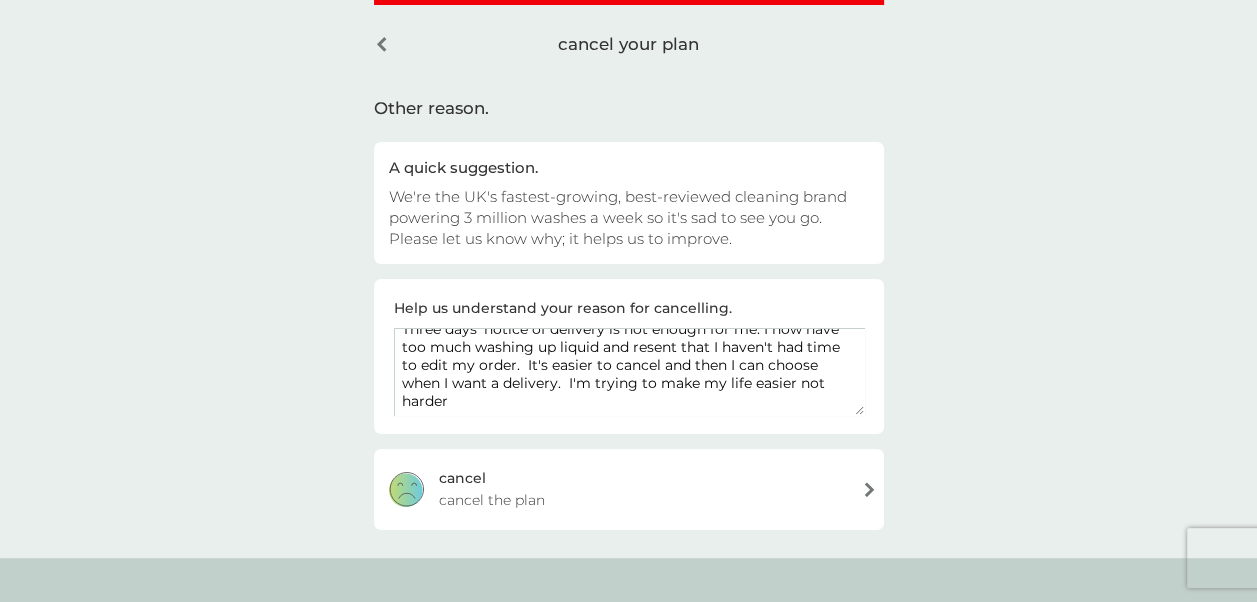 scroll, scrollTop: 17, scrollLeft: 0, axis: vertical 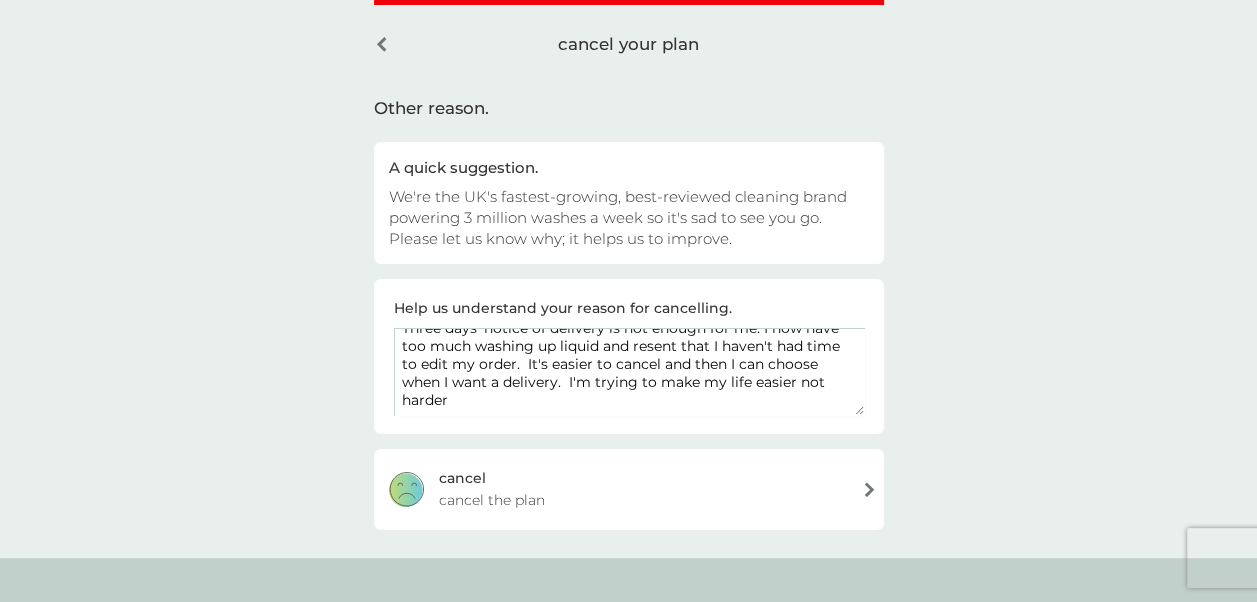 type on "Three days' notice of delivery is not enough for me. I now have too much washing up liquid and resent that I haven't had time to edit my order.  It's easier to cancel and then I can choose when I want a delivery.  I'm trying to make my life easier not harder" 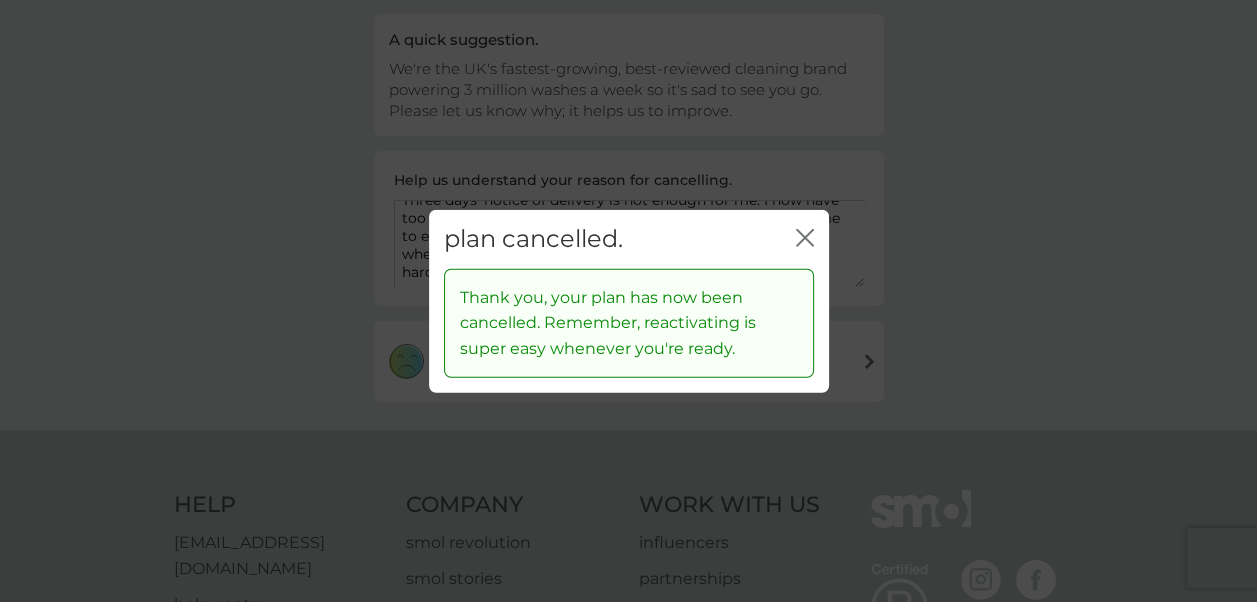 scroll, scrollTop: 72, scrollLeft: 0, axis: vertical 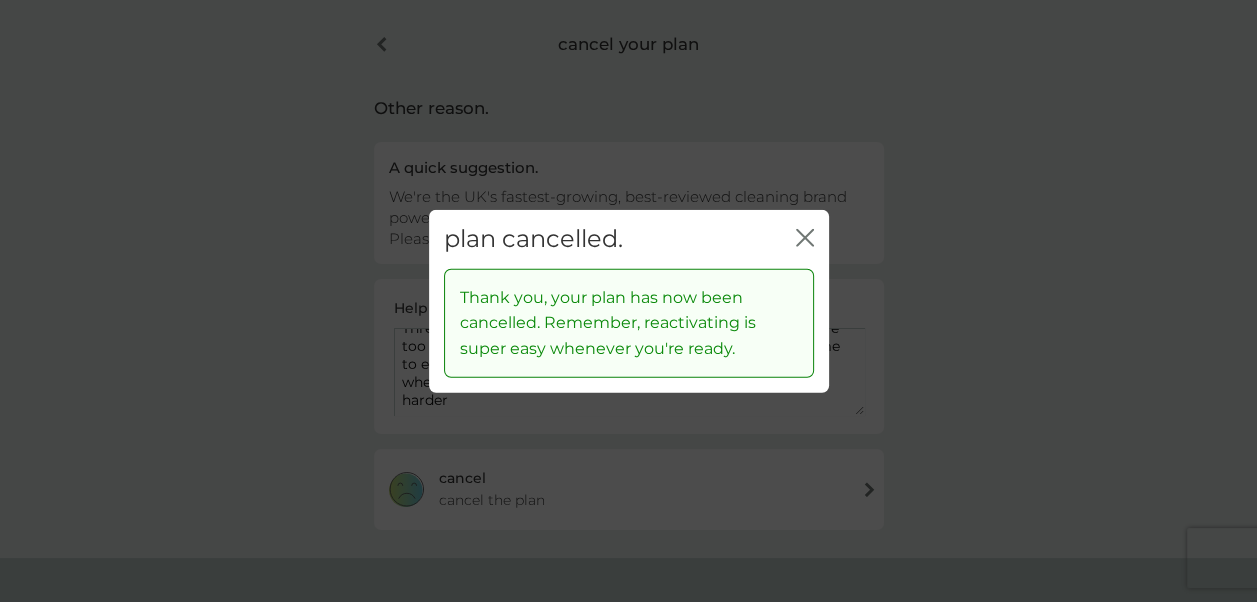 click on "close" 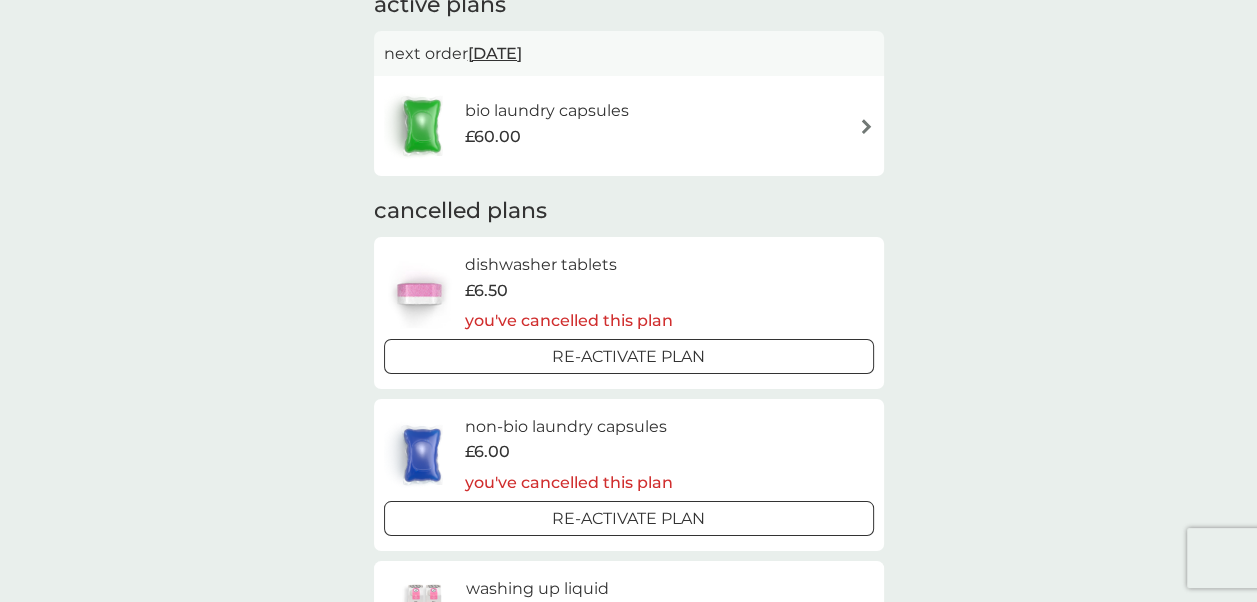 scroll, scrollTop: 0, scrollLeft: 0, axis: both 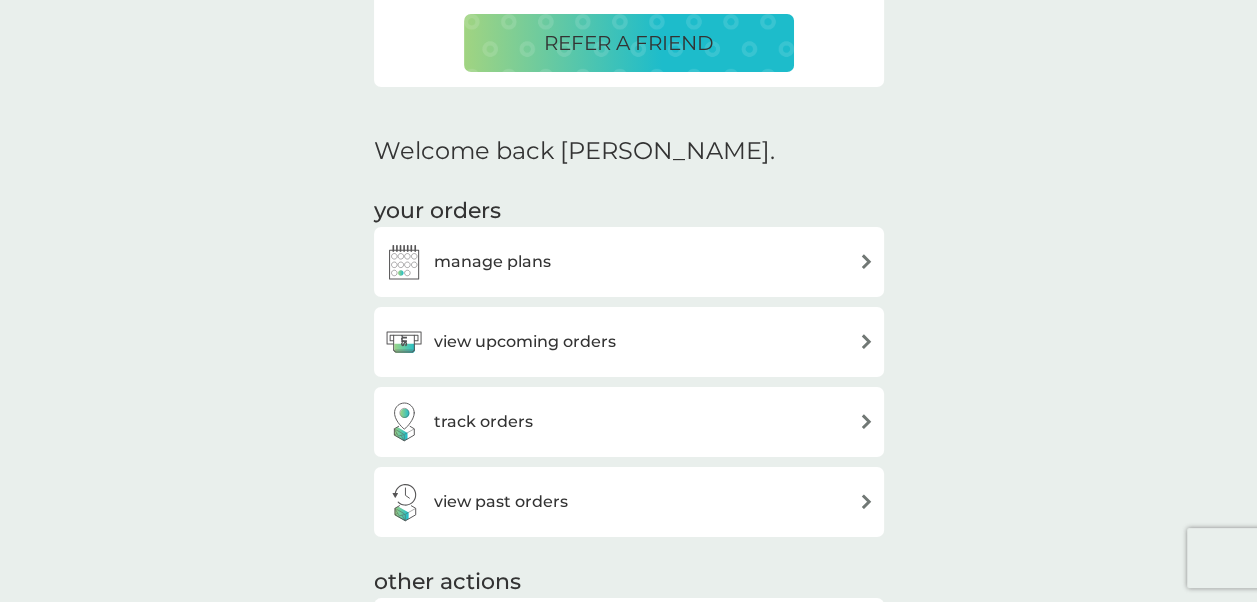 click on "view past orders" at bounding box center [501, 502] 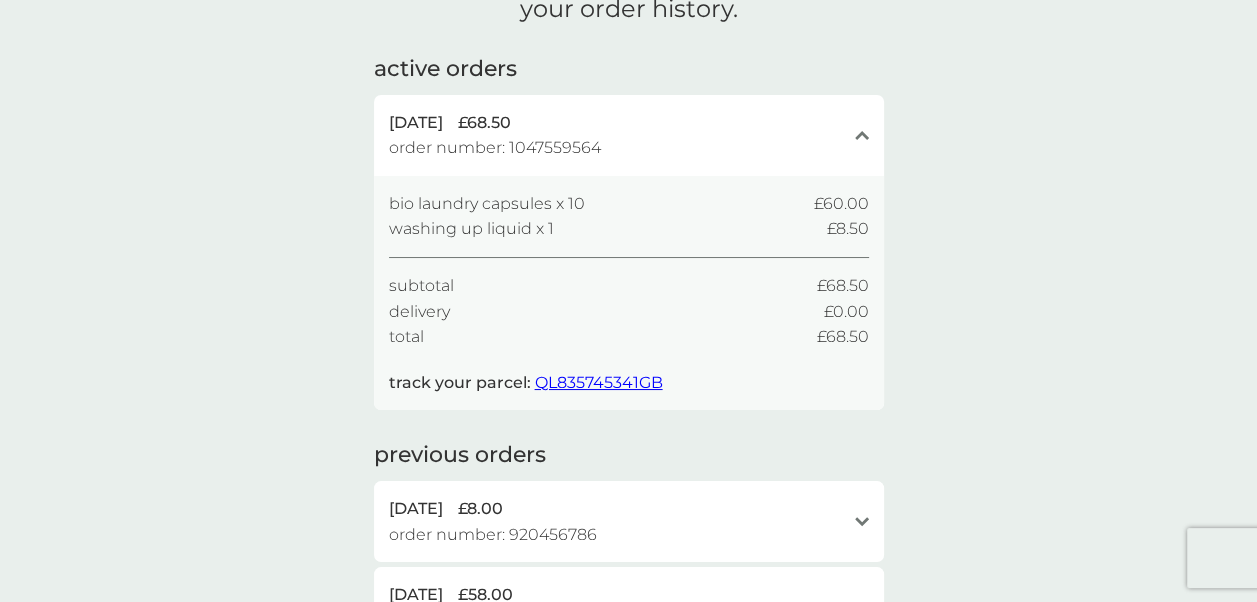 scroll, scrollTop: 0, scrollLeft: 0, axis: both 